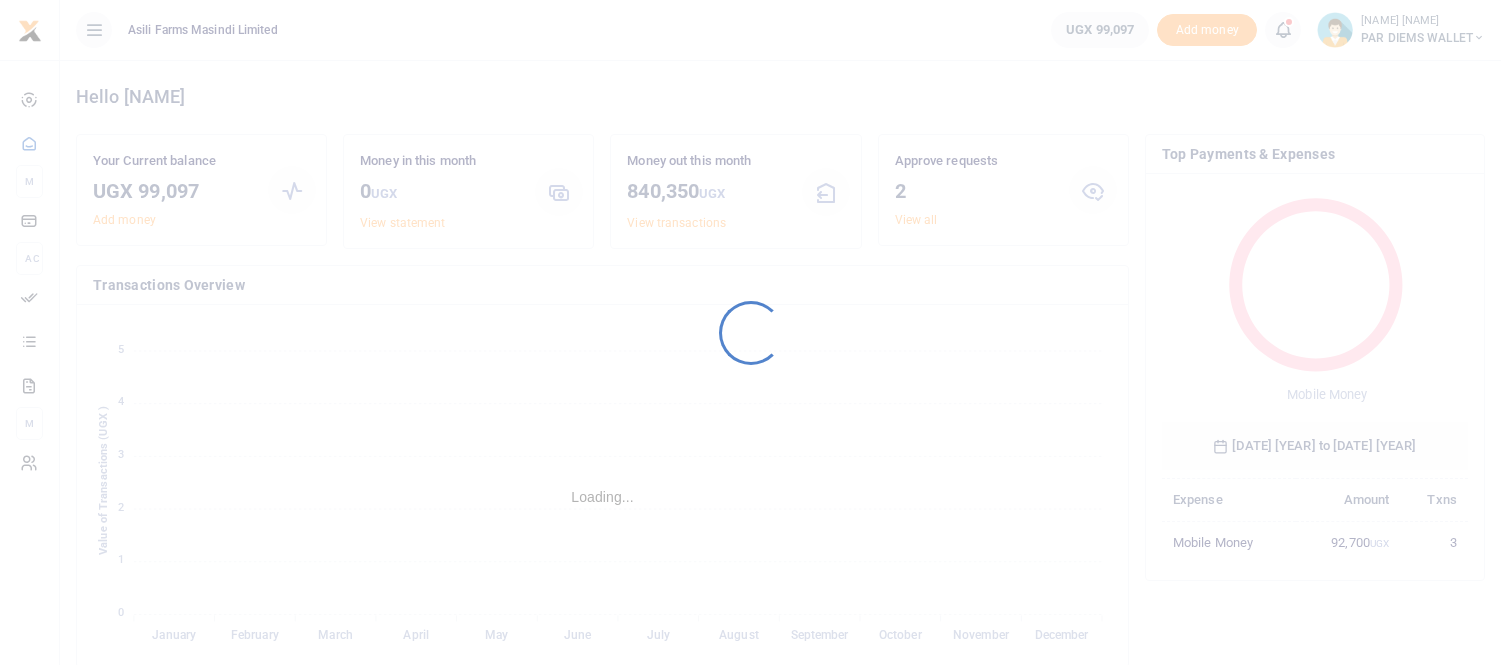 scroll, scrollTop: 0, scrollLeft: 0, axis: both 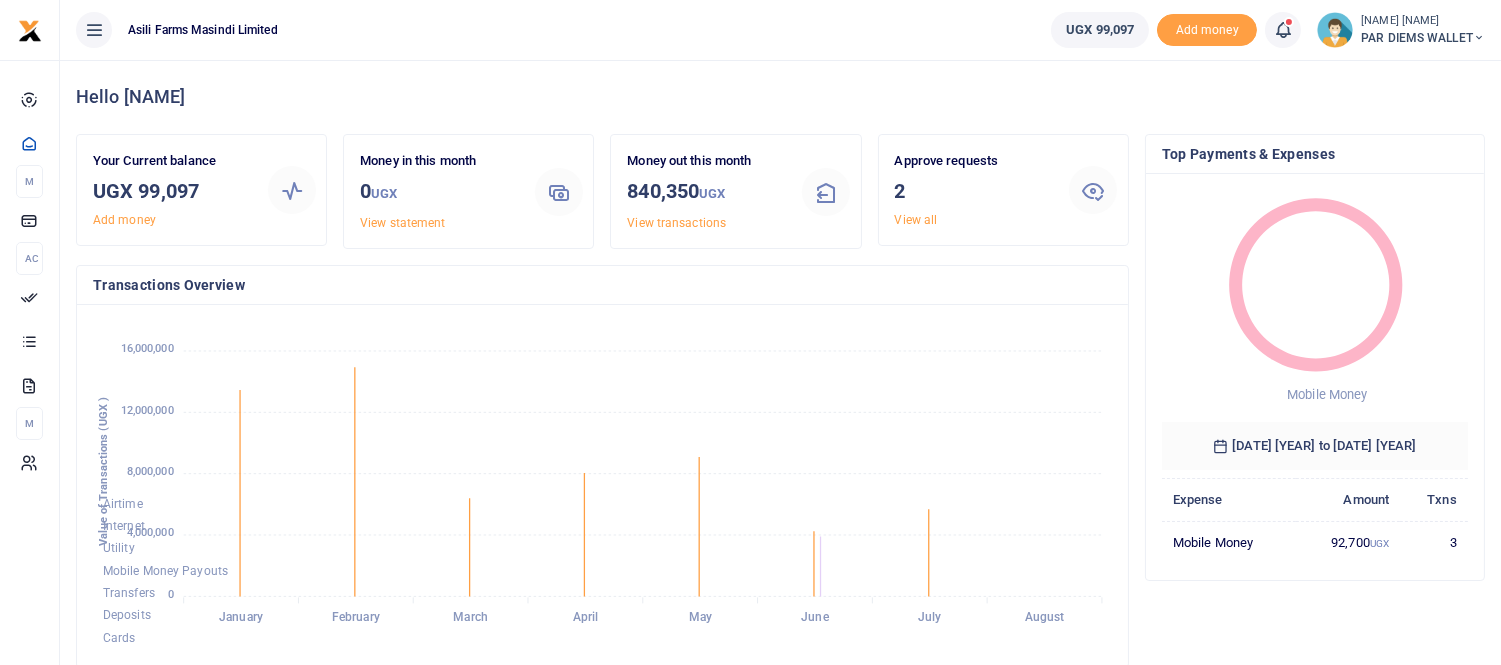 click at bounding box center [1283, 30] 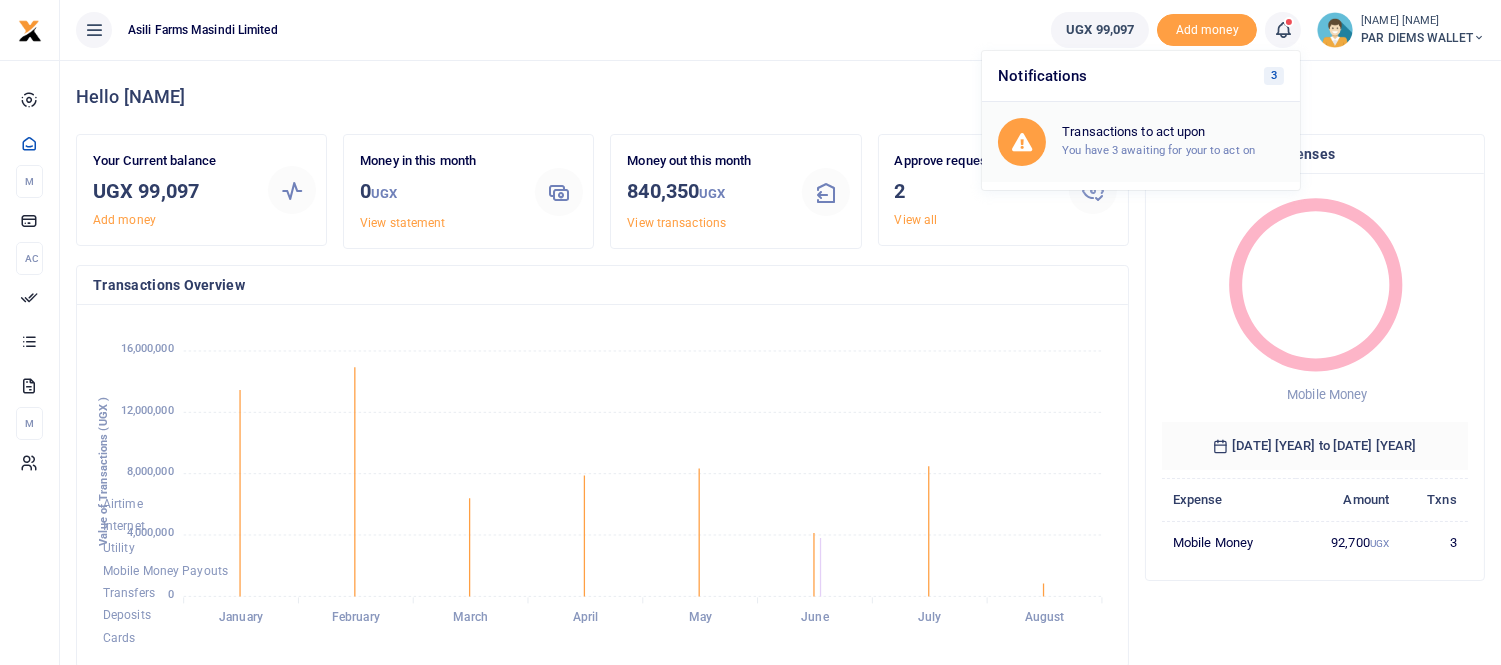 click on "Transactions to act upon" at bounding box center (1173, 132) 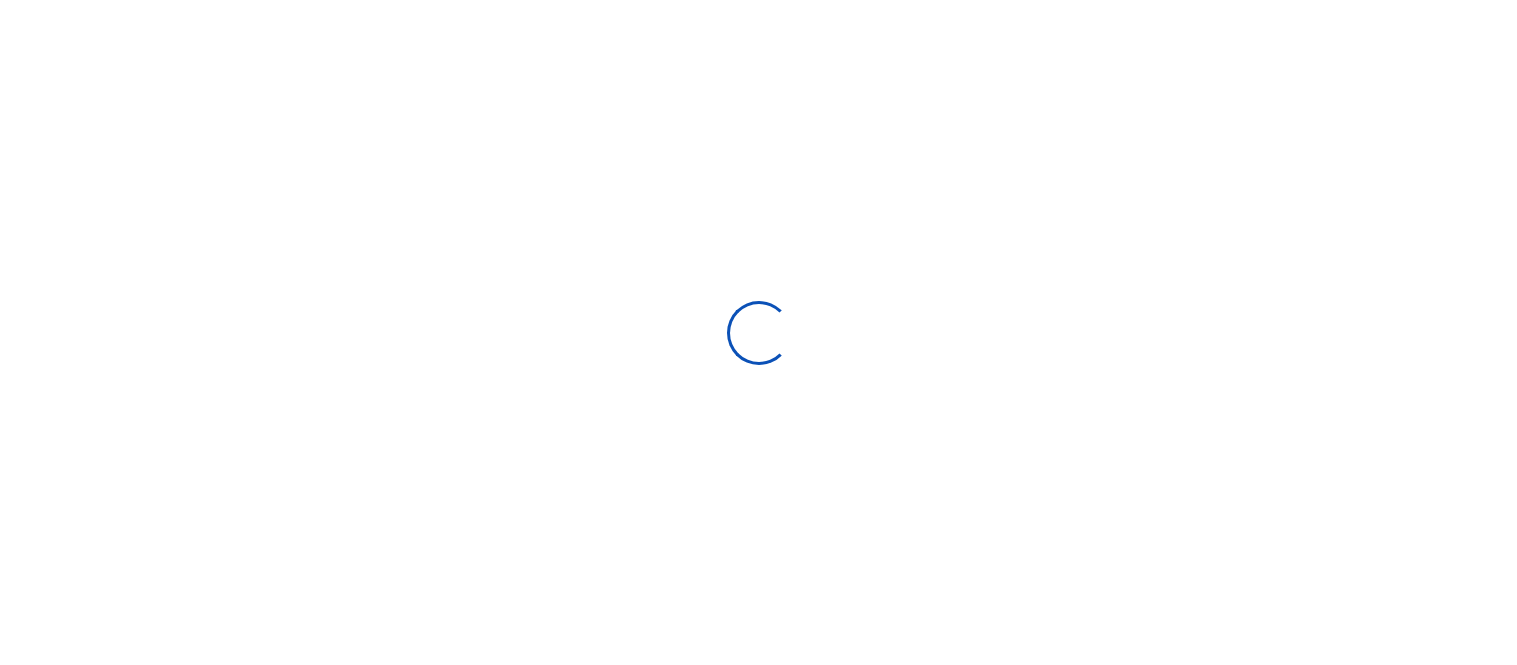 scroll, scrollTop: 0, scrollLeft: 0, axis: both 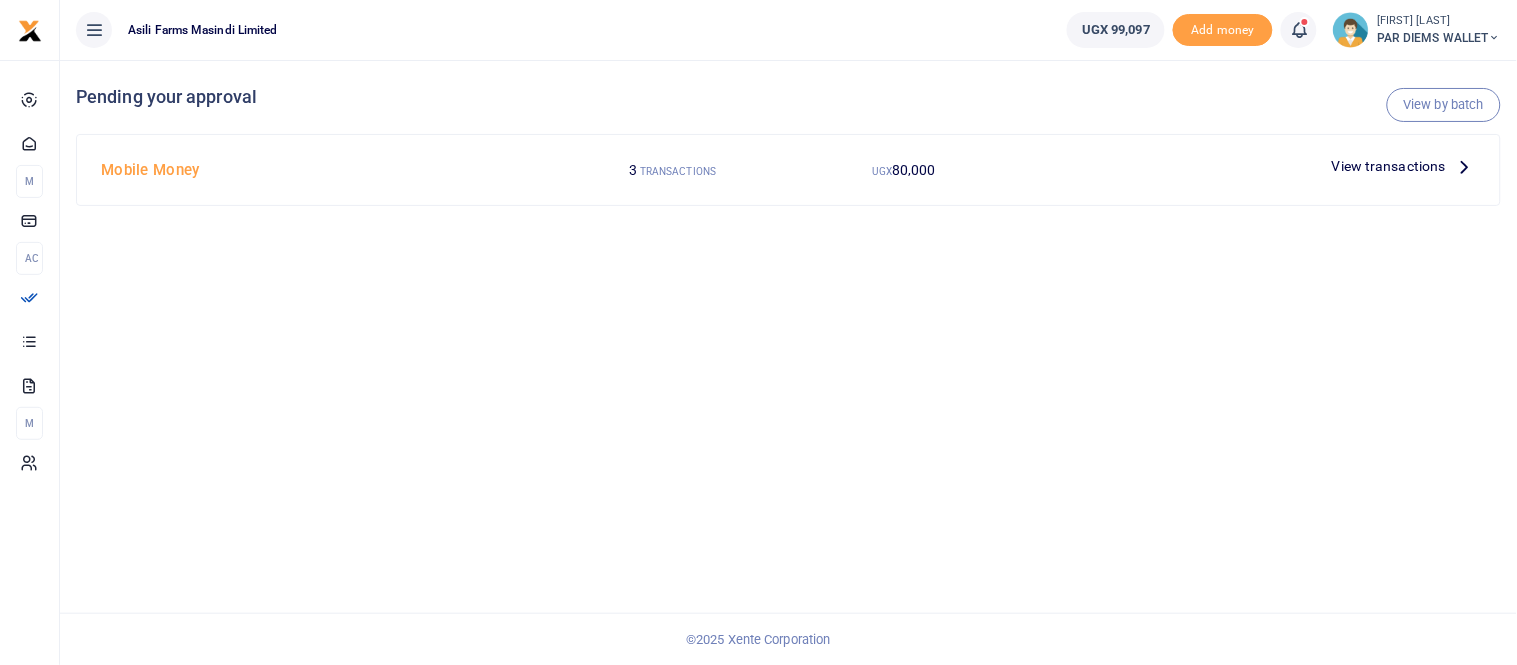 click on "View transactions" at bounding box center (1389, 166) 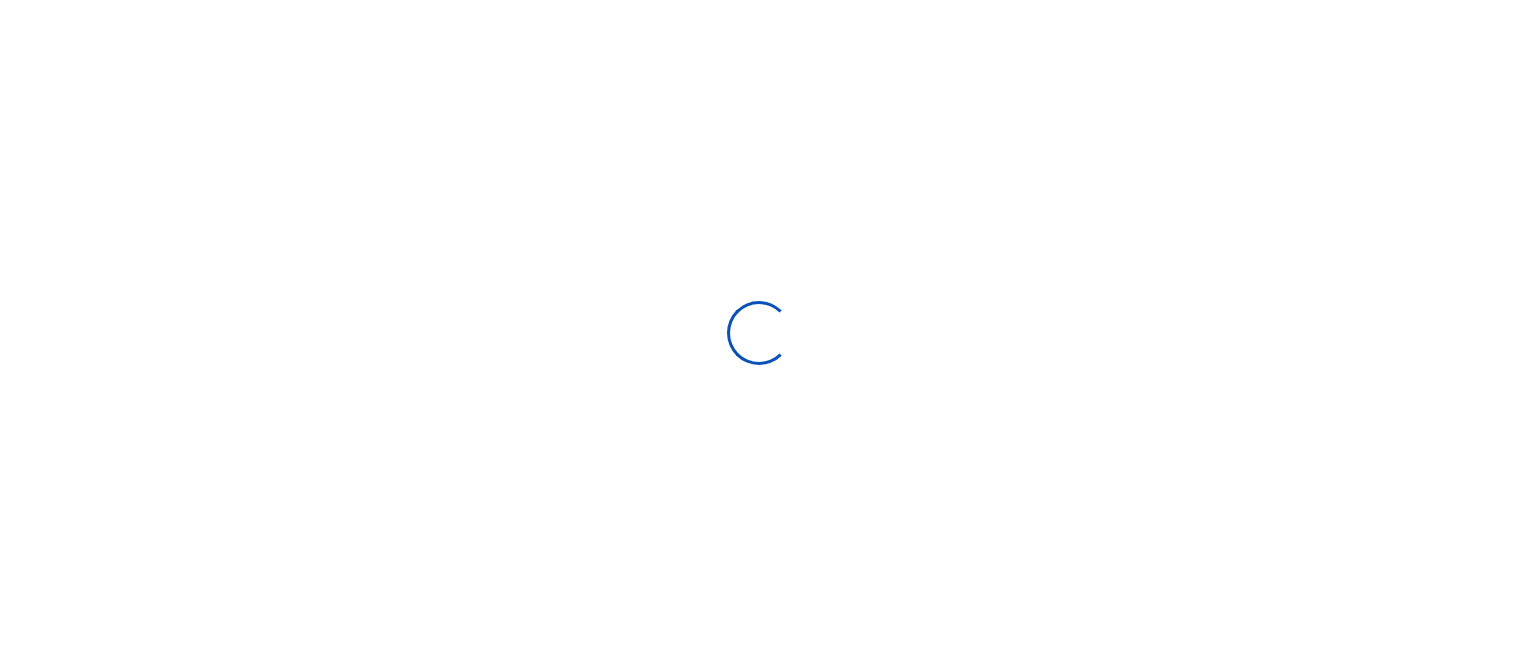 scroll, scrollTop: 0, scrollLeft: 0, axis: both 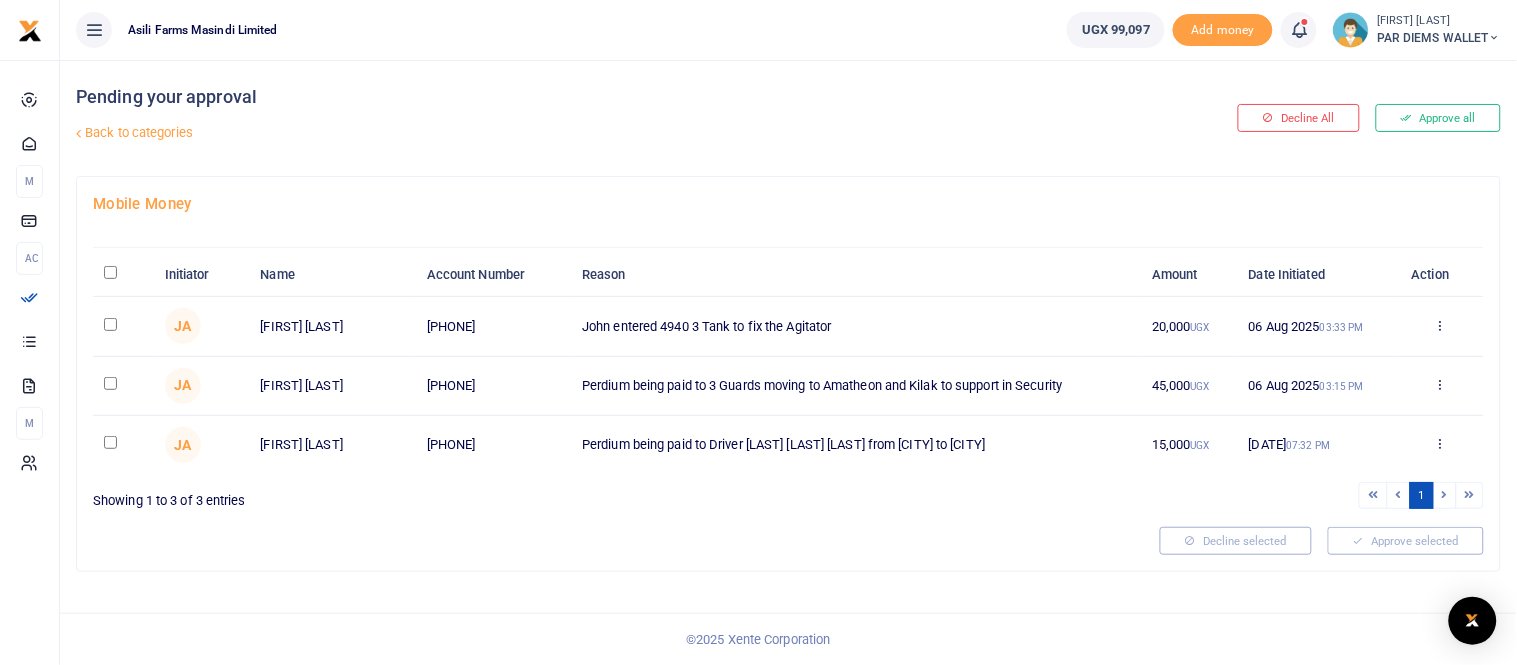 click at bounding box center [110, 383] 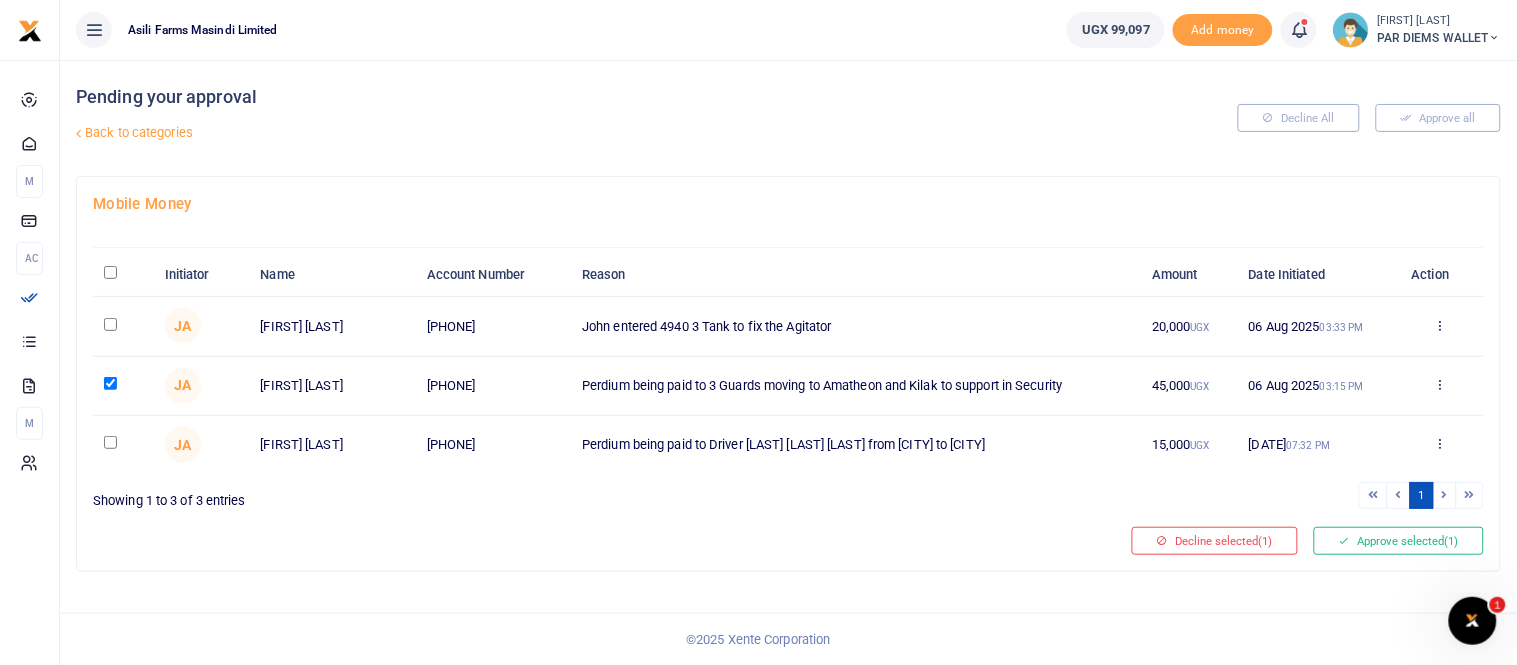 scroll, scrollTop: 0, scrollLeft: 0, axis: both 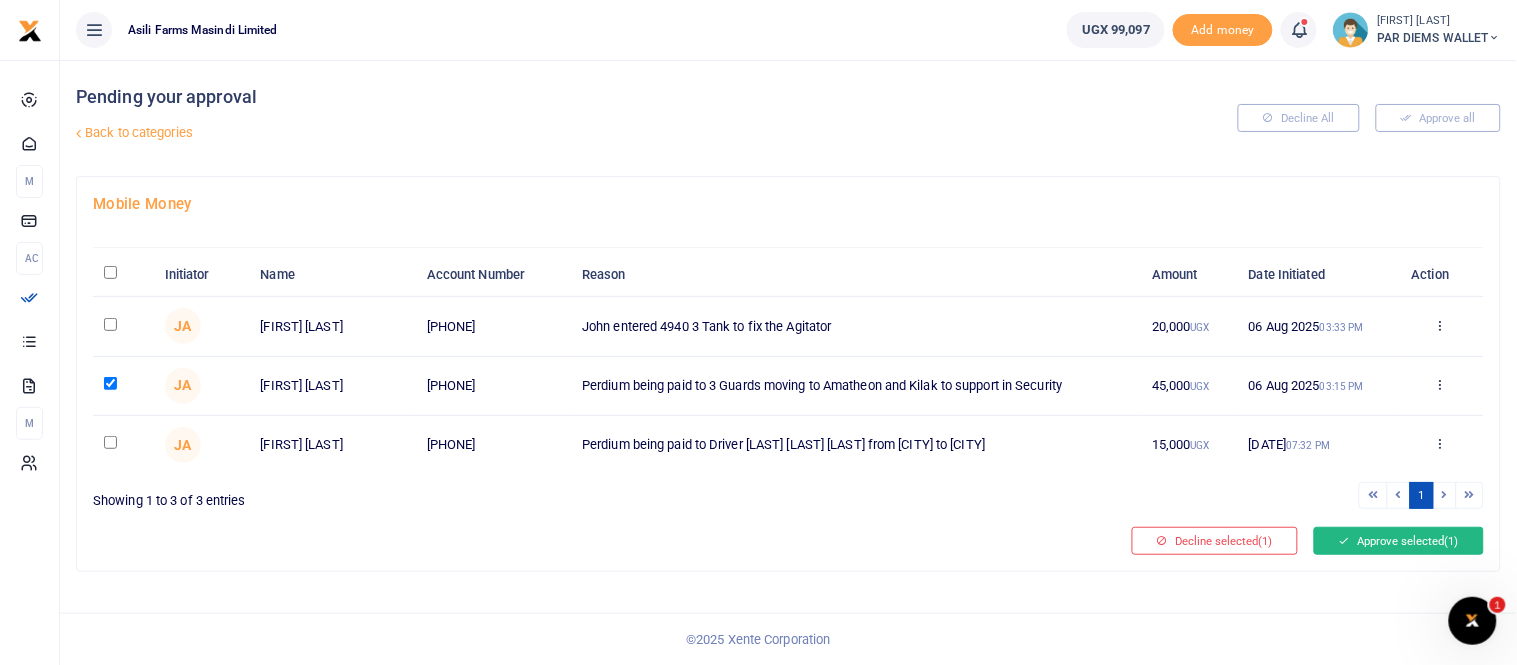 click on "Approve selected  (1)" at bounding box center (1399, 541) 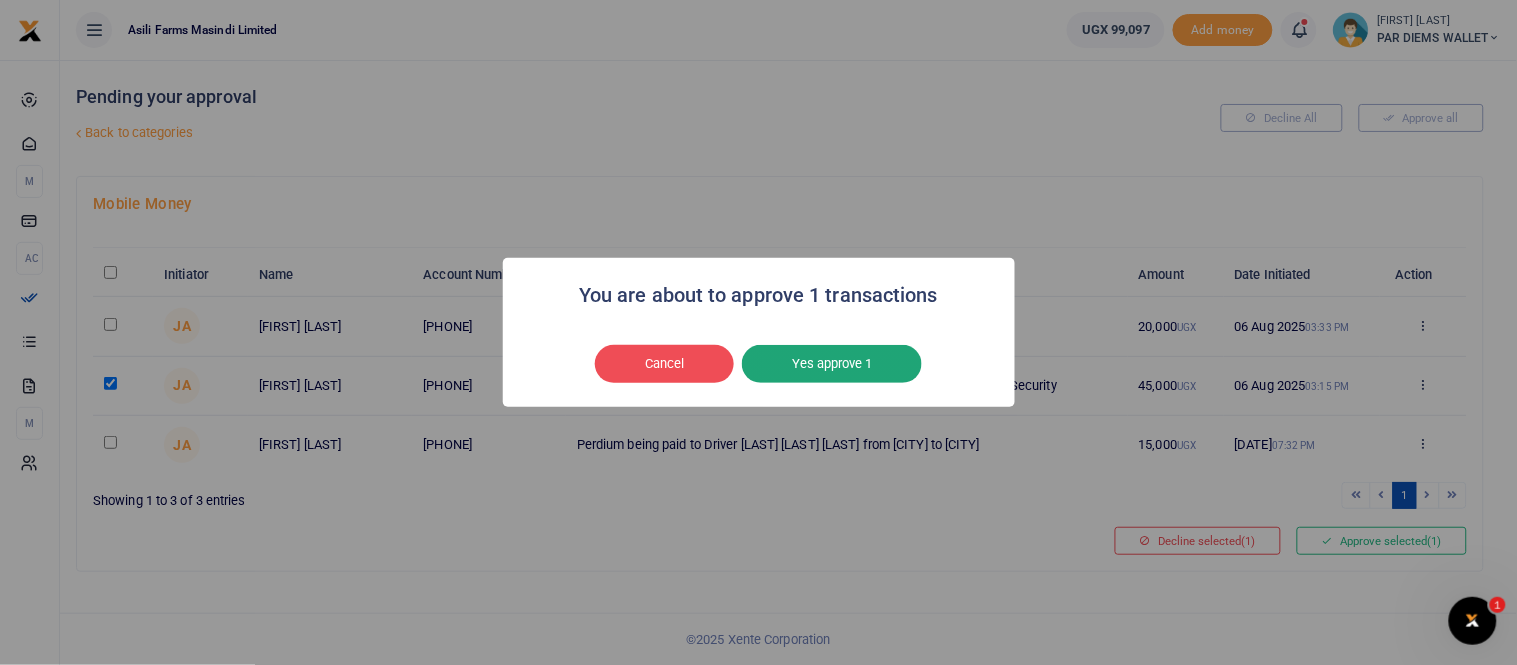 click on "Yes approve 1" at bounding box center [832, 364] 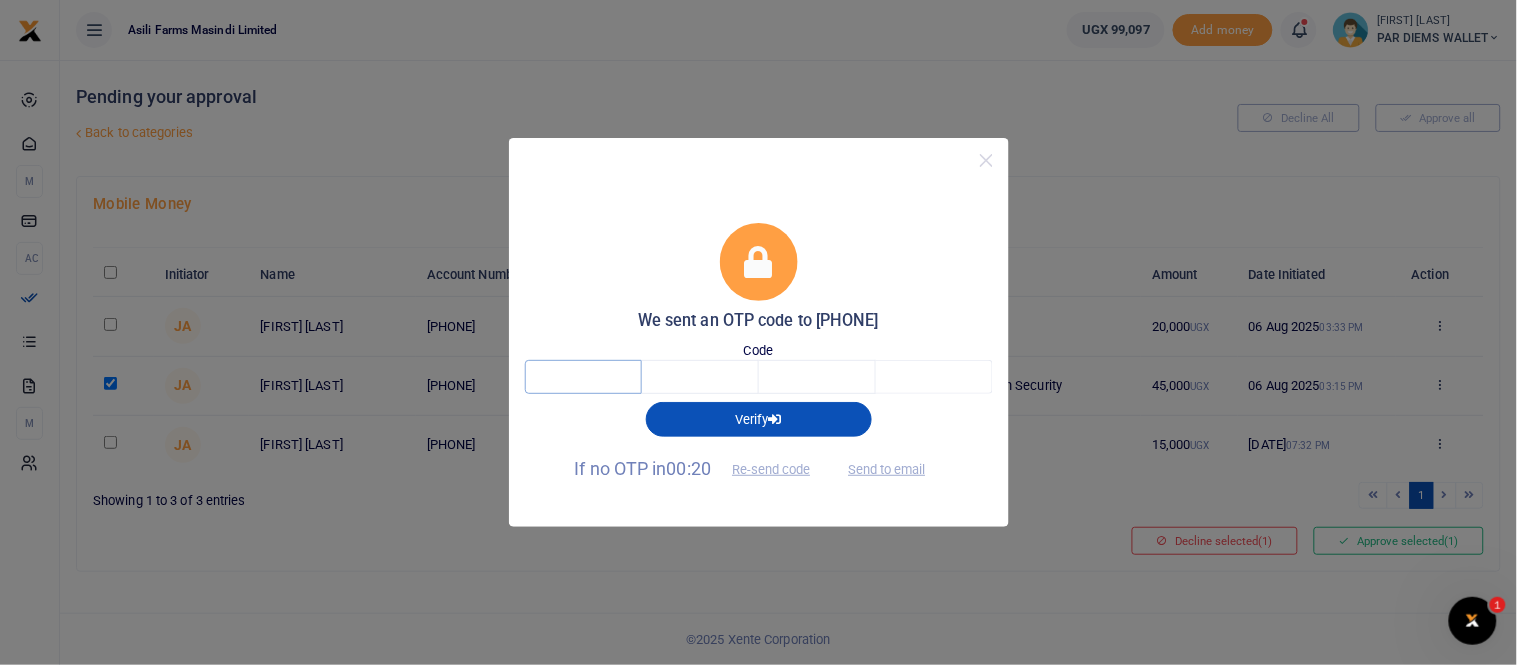 click at bounding box center (583, 377) 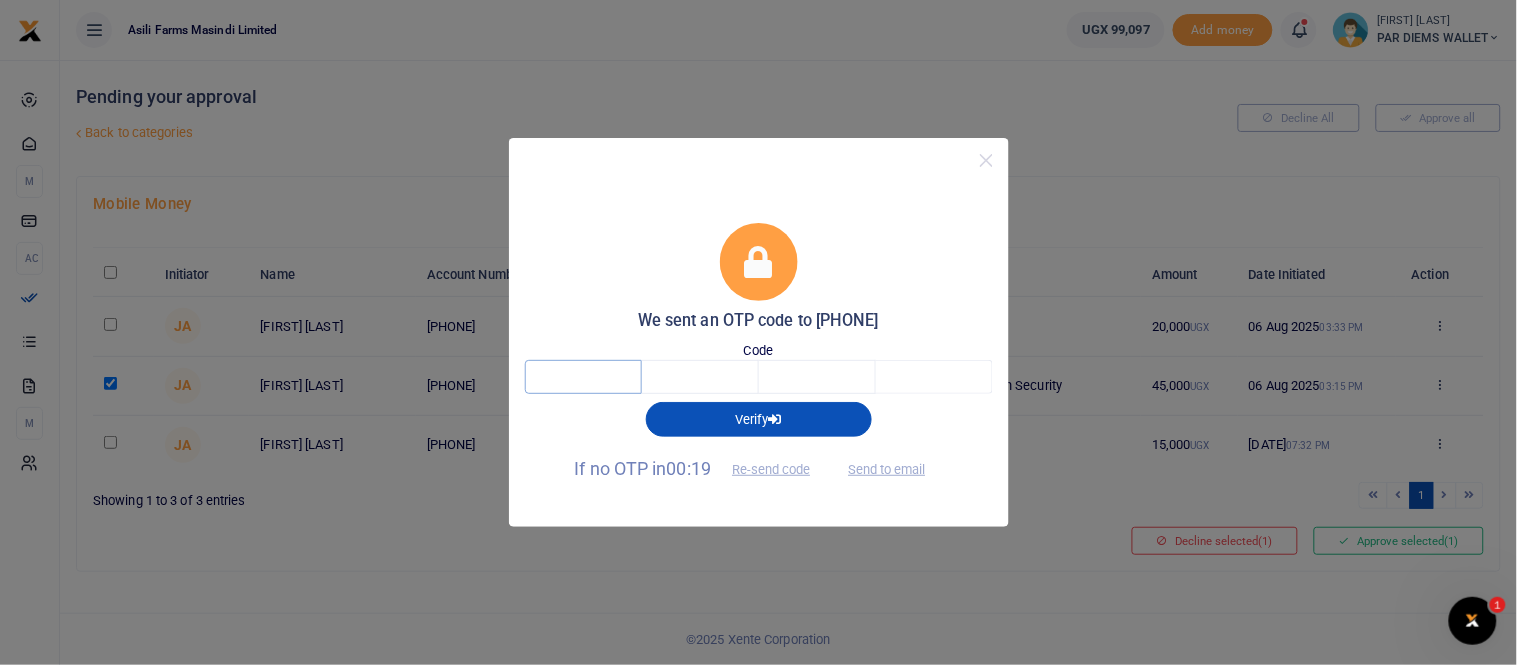 click at bounding box center [583, 377] 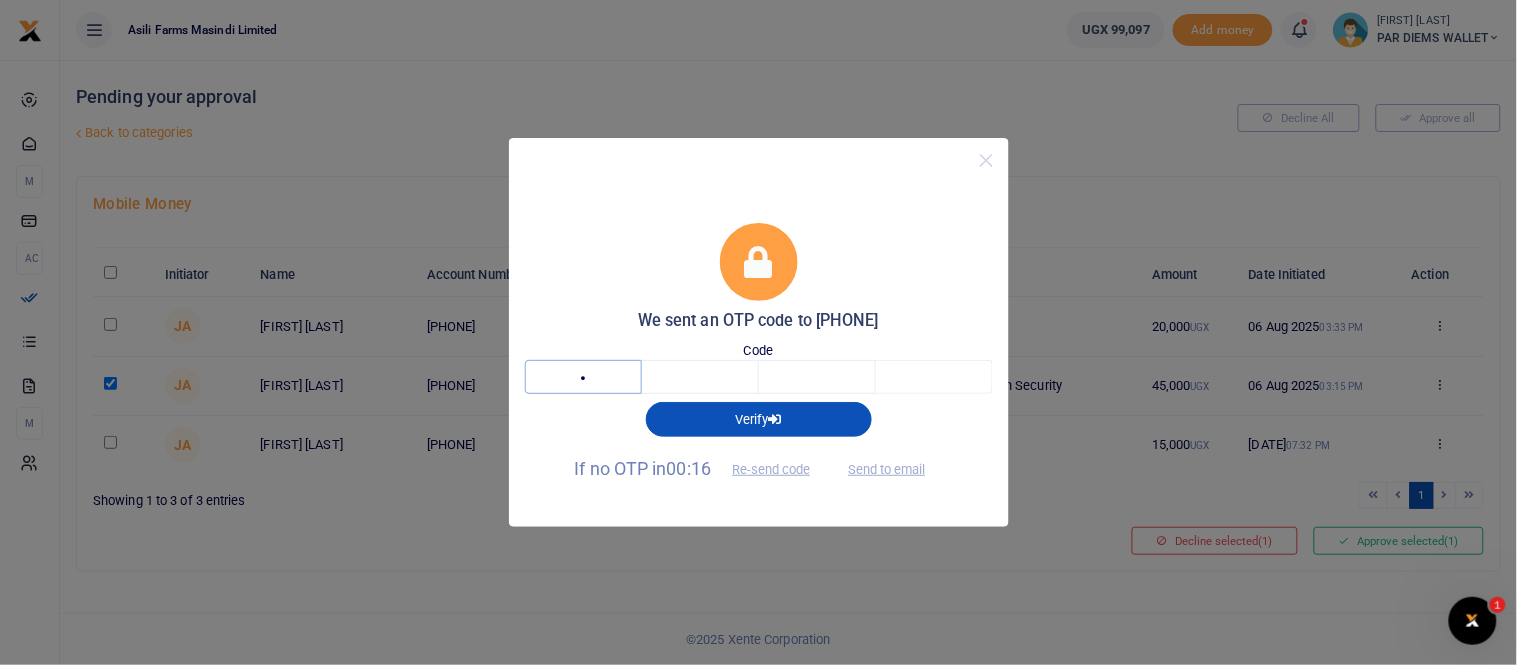type on "3" 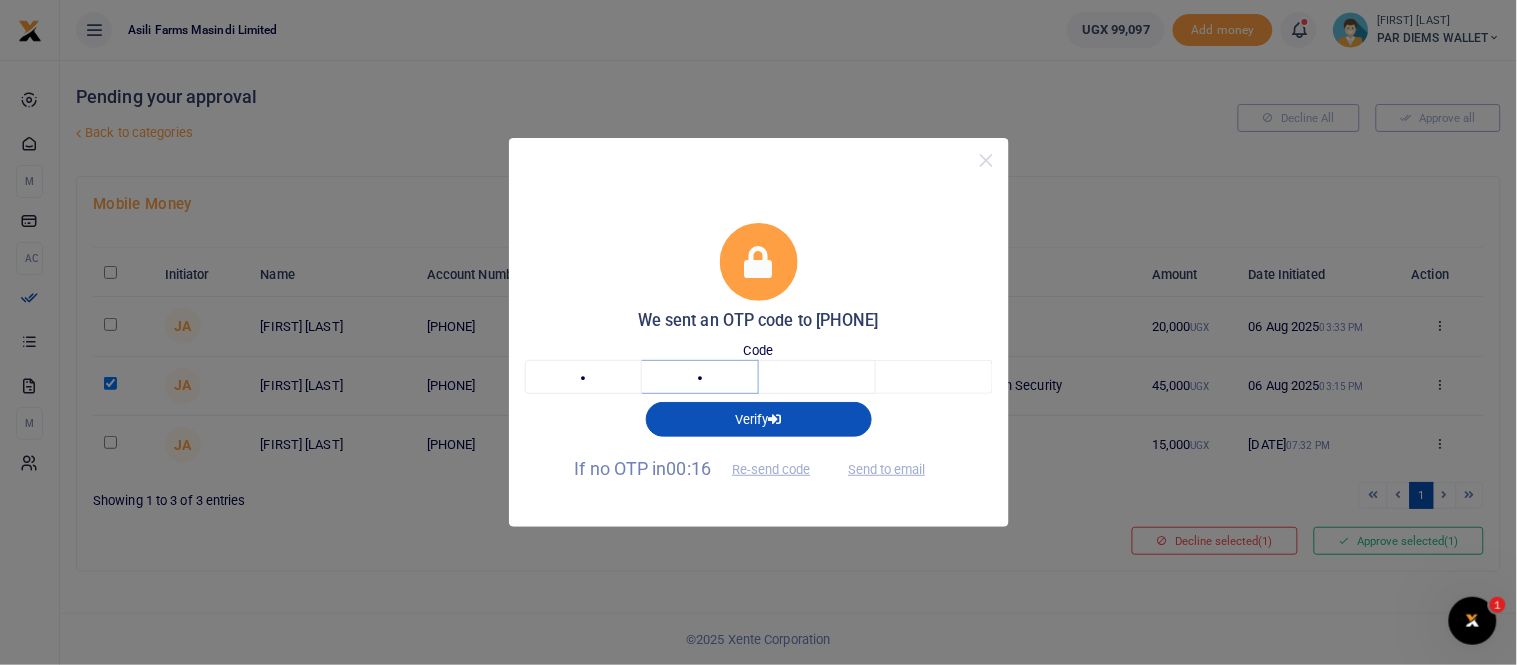 type on "2" 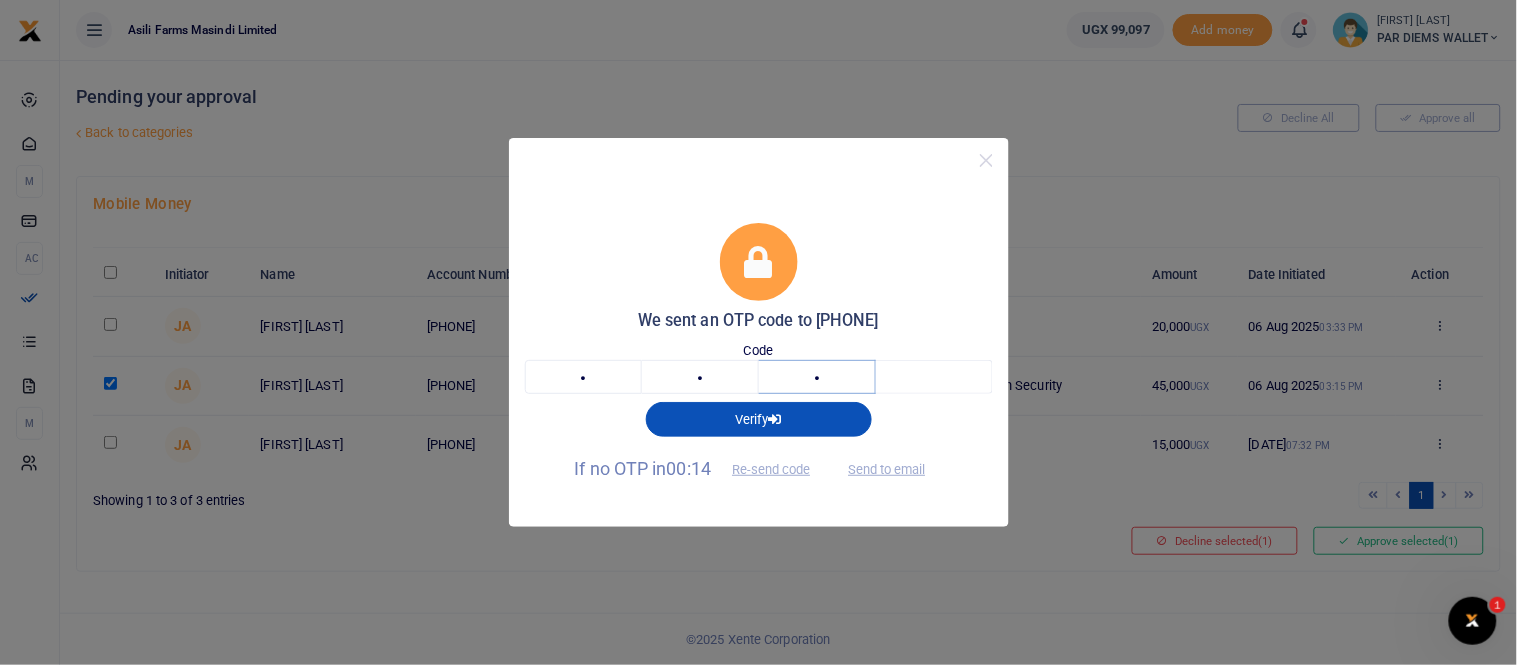 type on "8" 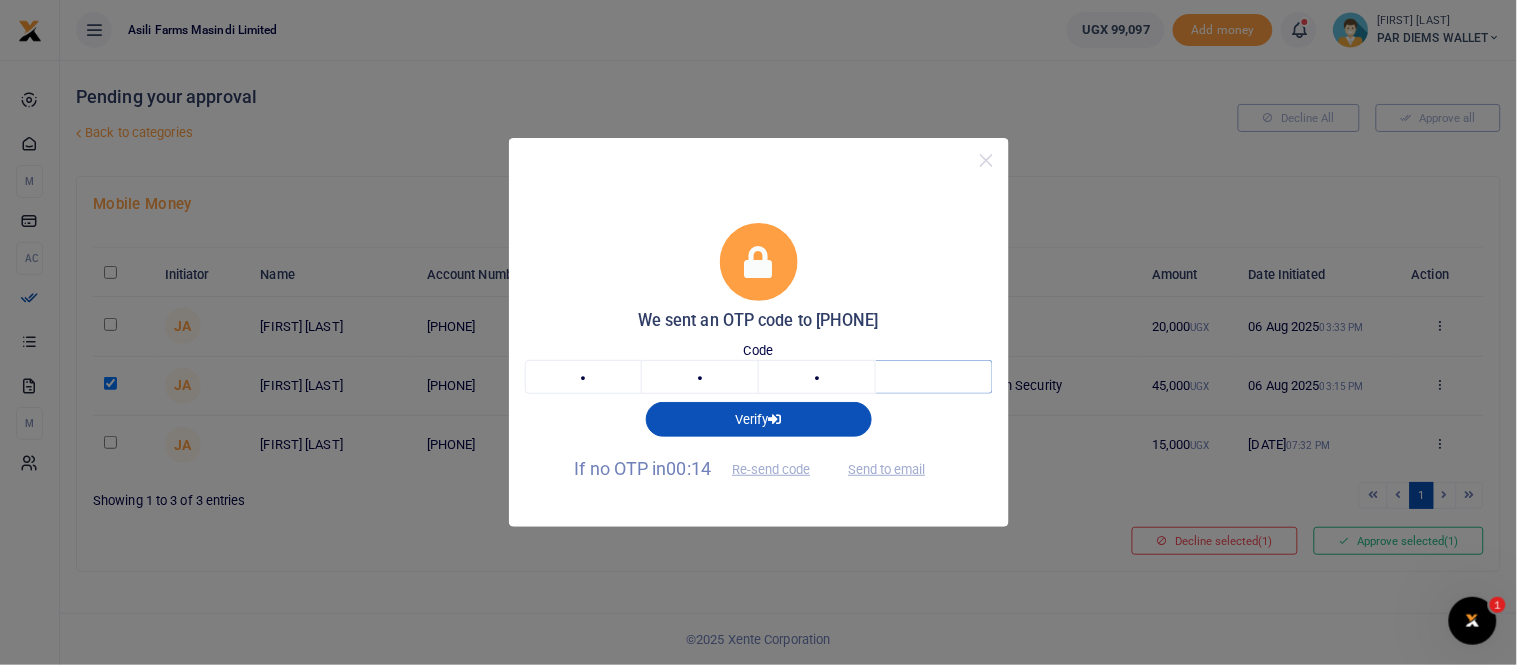 type on "6" 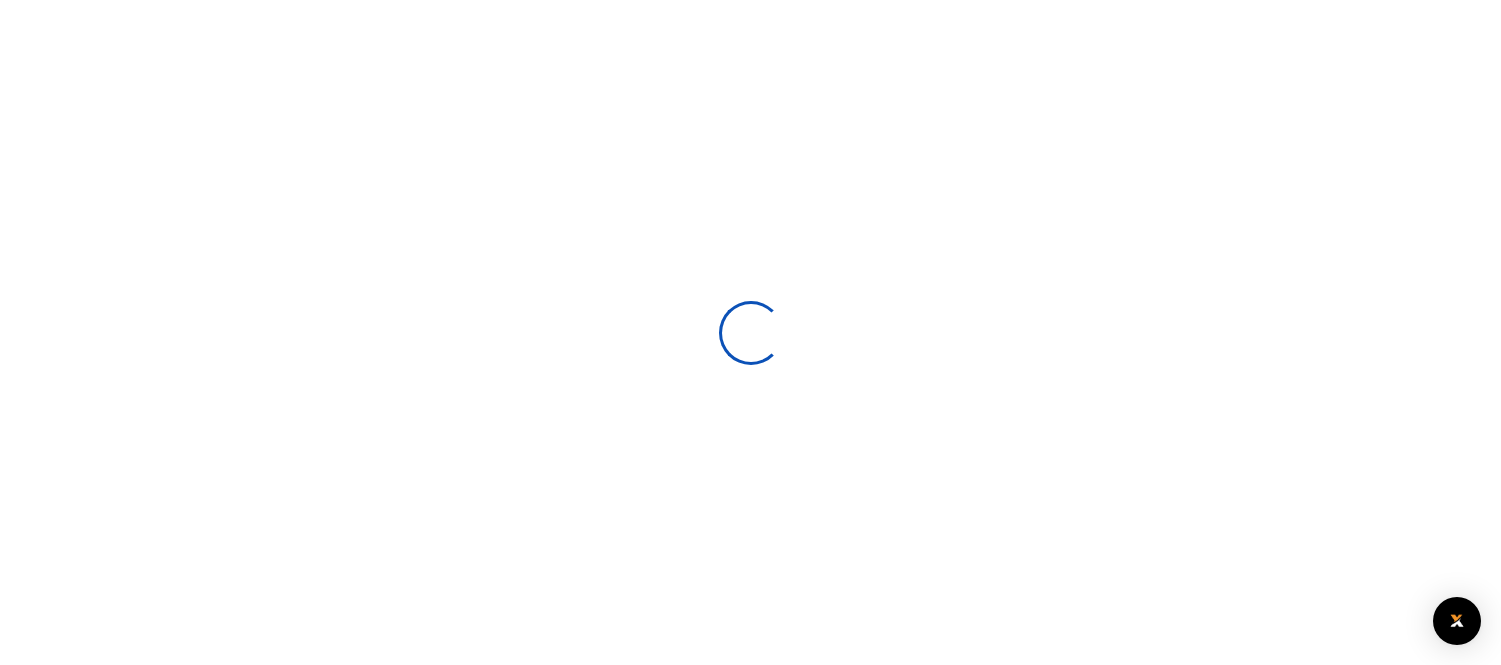 scroll, scrollTop: 0, scrollLeft: 0, axis: both 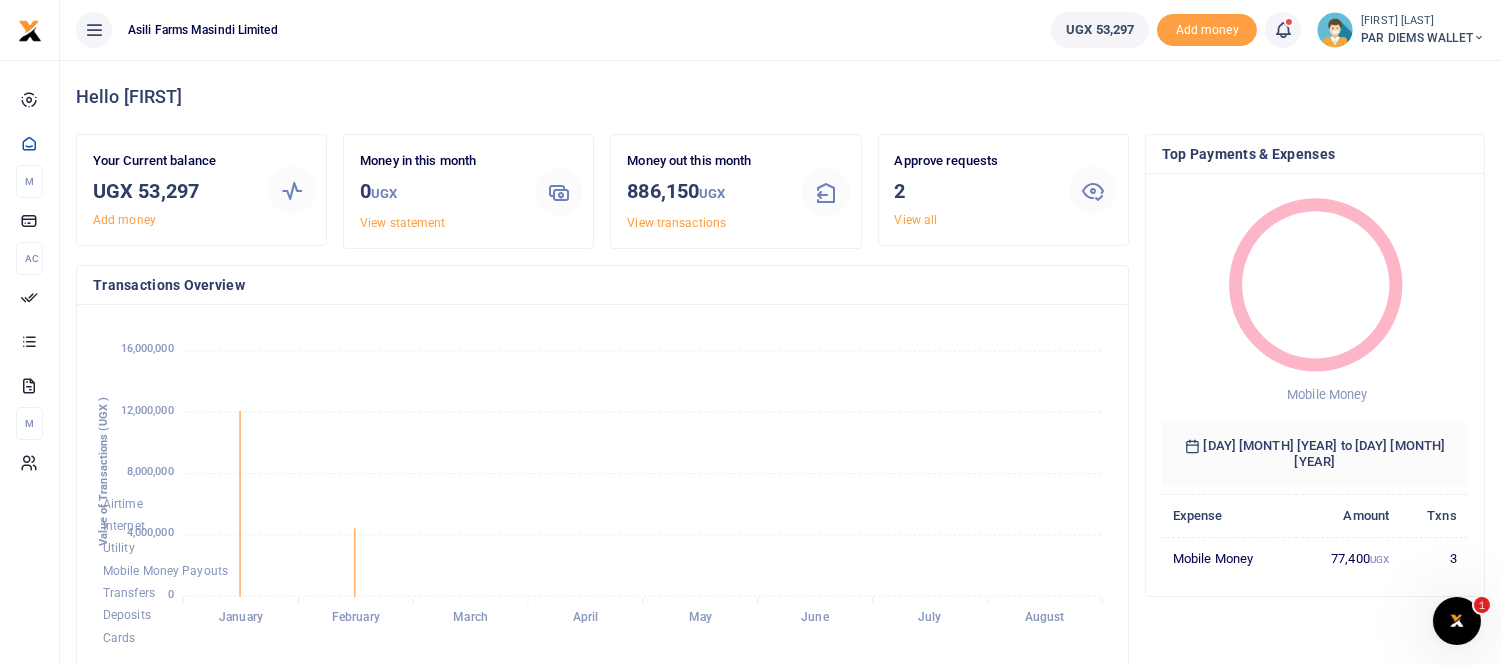 click at bounding box center [1283, 30] 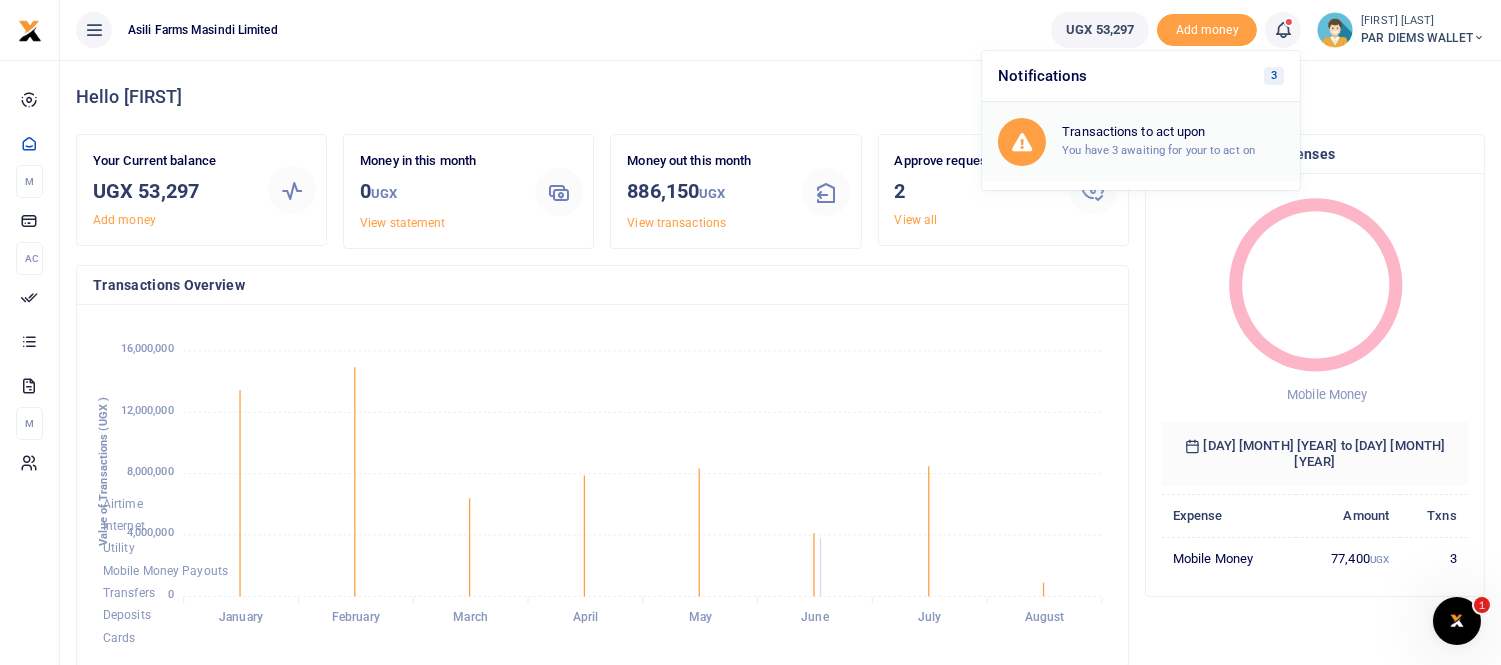 click on "You have 3 awaiting for your to act on" at bounding box center [1158, 150] 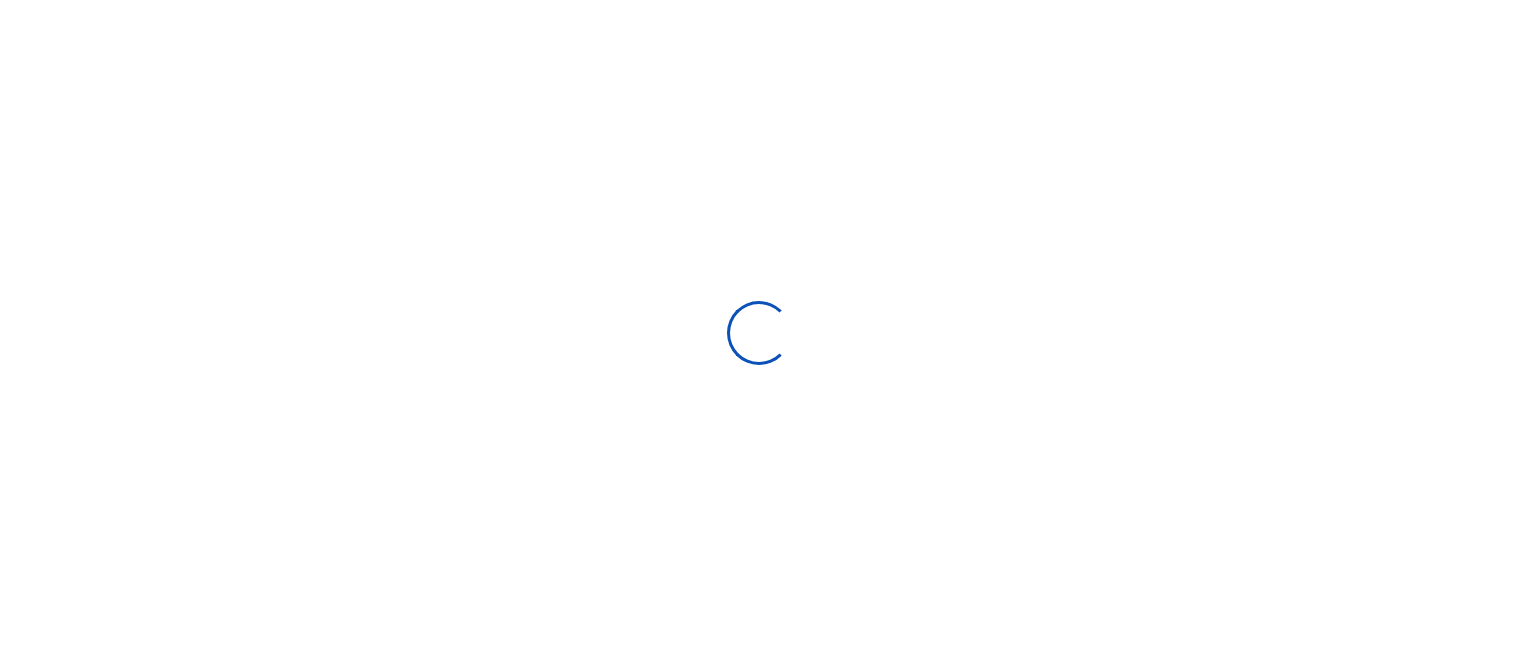 scroll, scrollTop: 0, scrollLeft: 0, axis: both 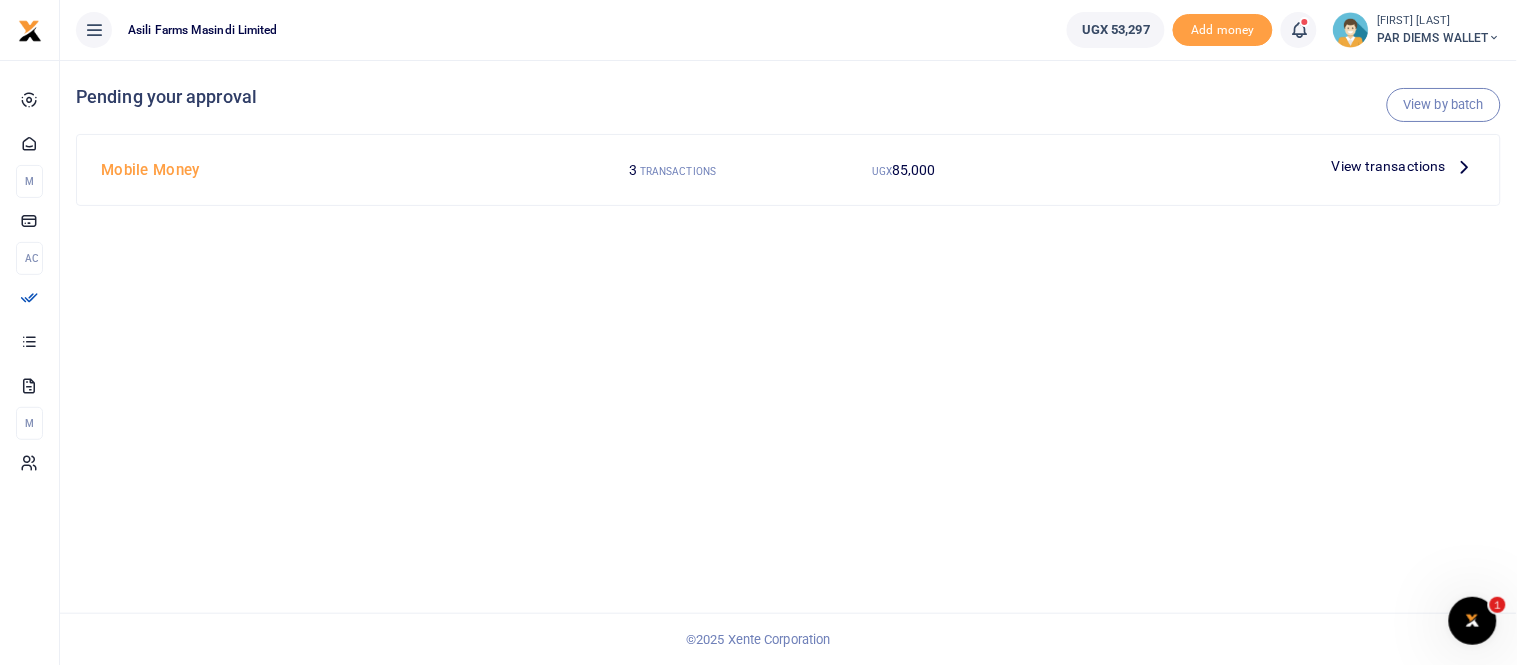 click at bounding box center [1465, 166] 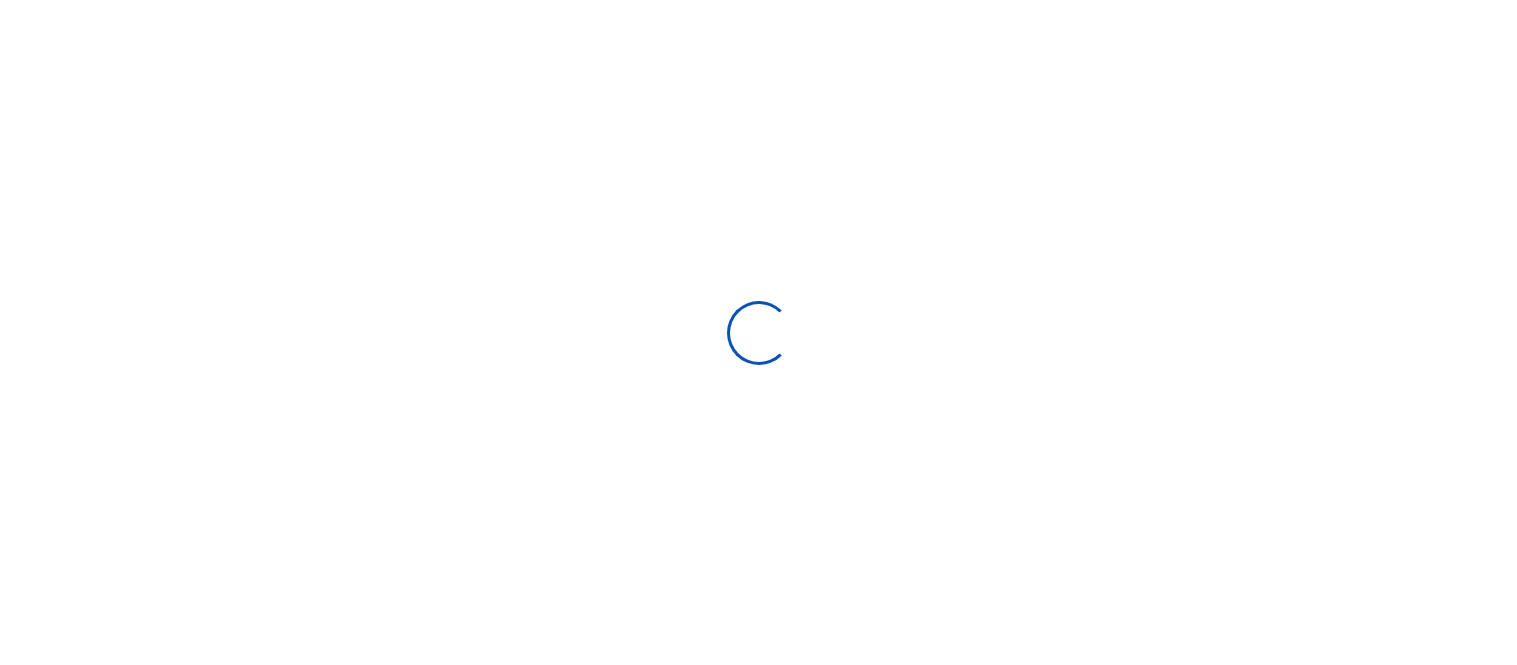 scroll, scrollTop: 0, scrollLeft: 0, axis: both 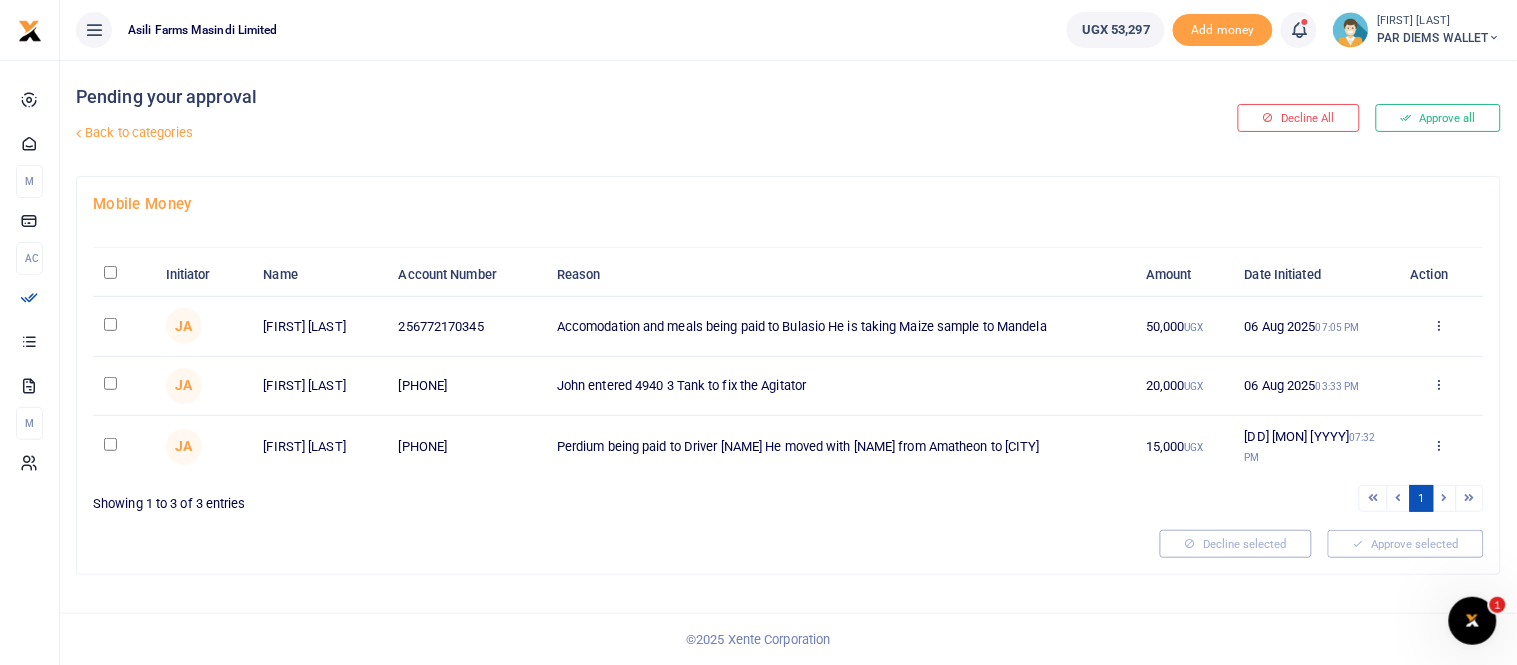 click at bounding box center [110, 324] 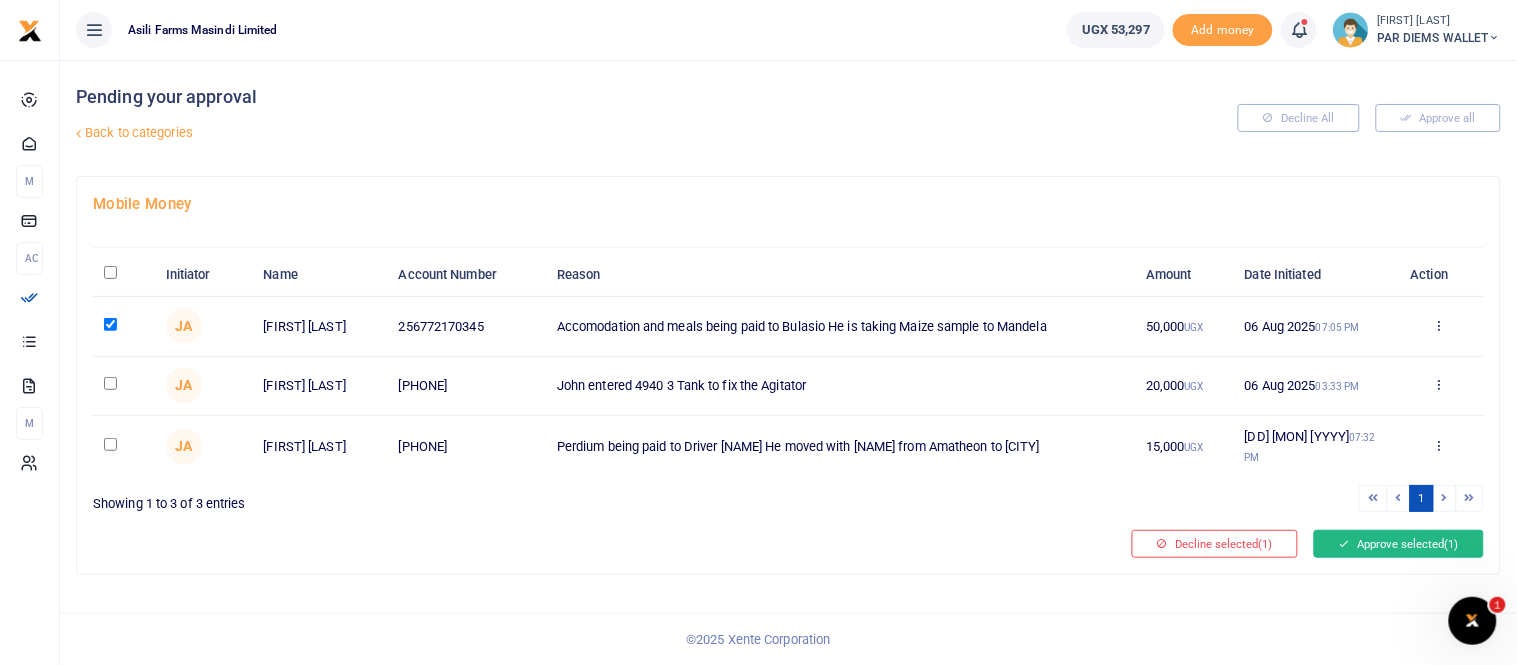 click on "Approve selected  (1)" at bounding box center (1399, 544) 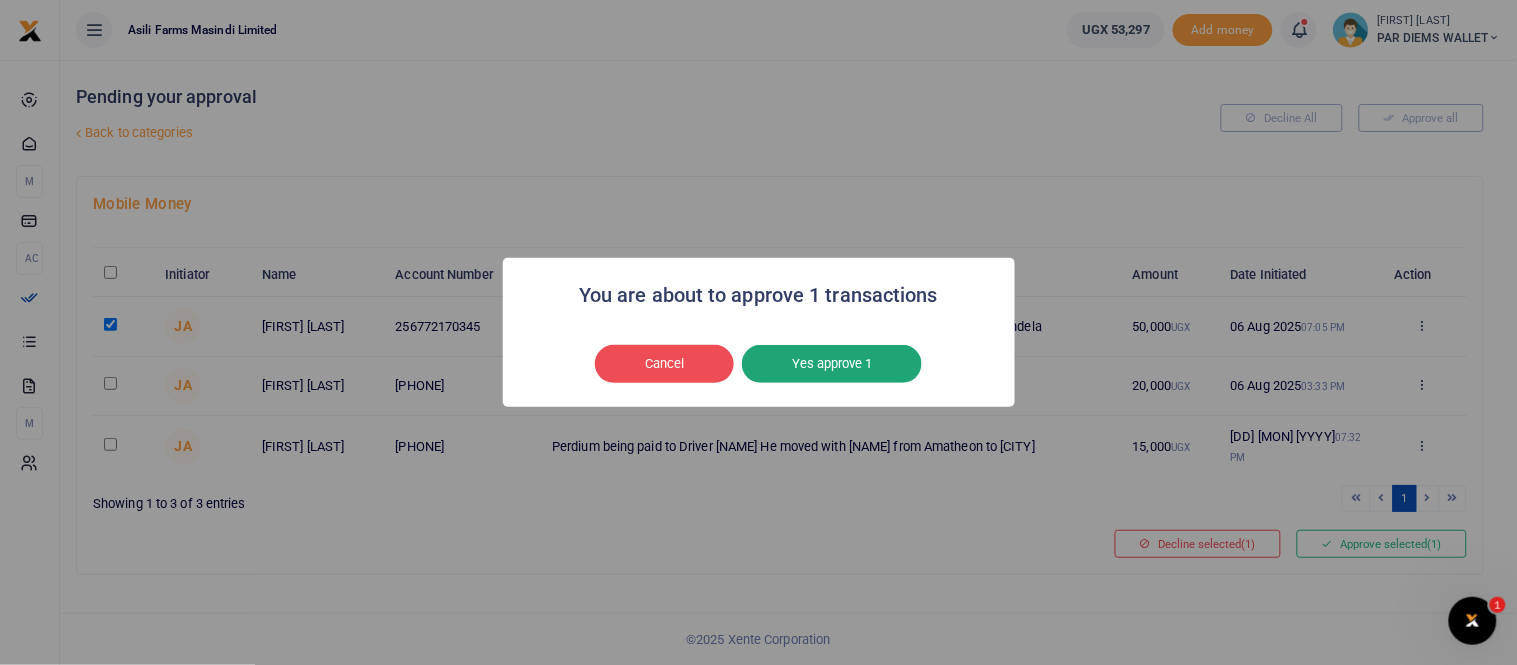 click on "Yes approve 1" at bounding box center [832, 364] 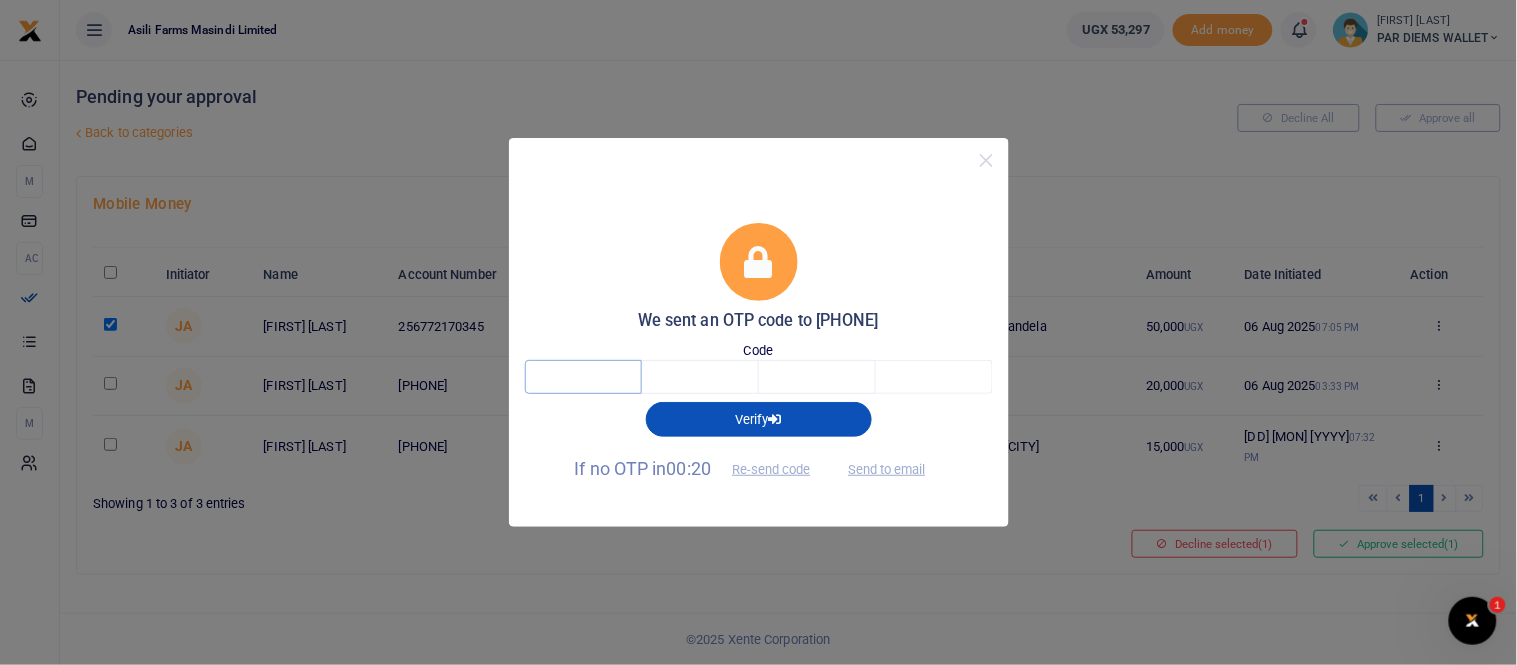 click at bounding box center [583, 377] 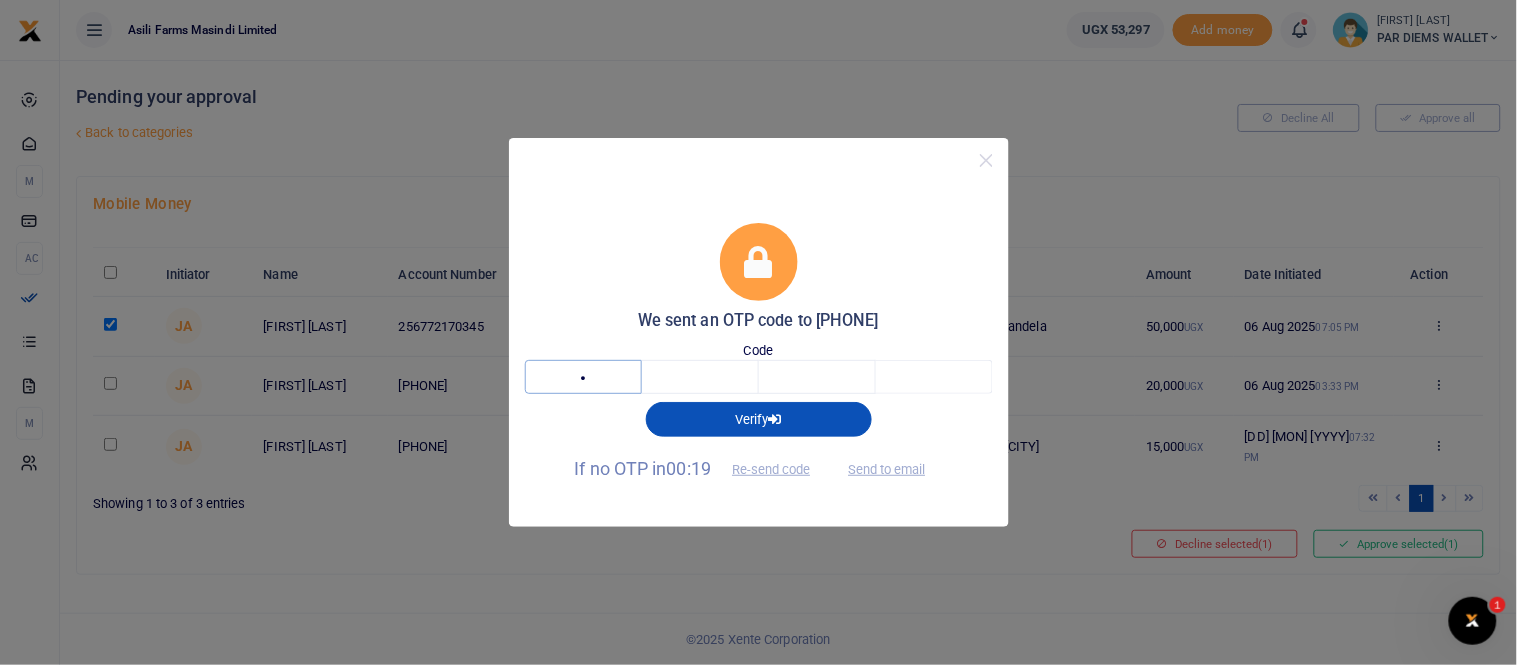 type on "4" 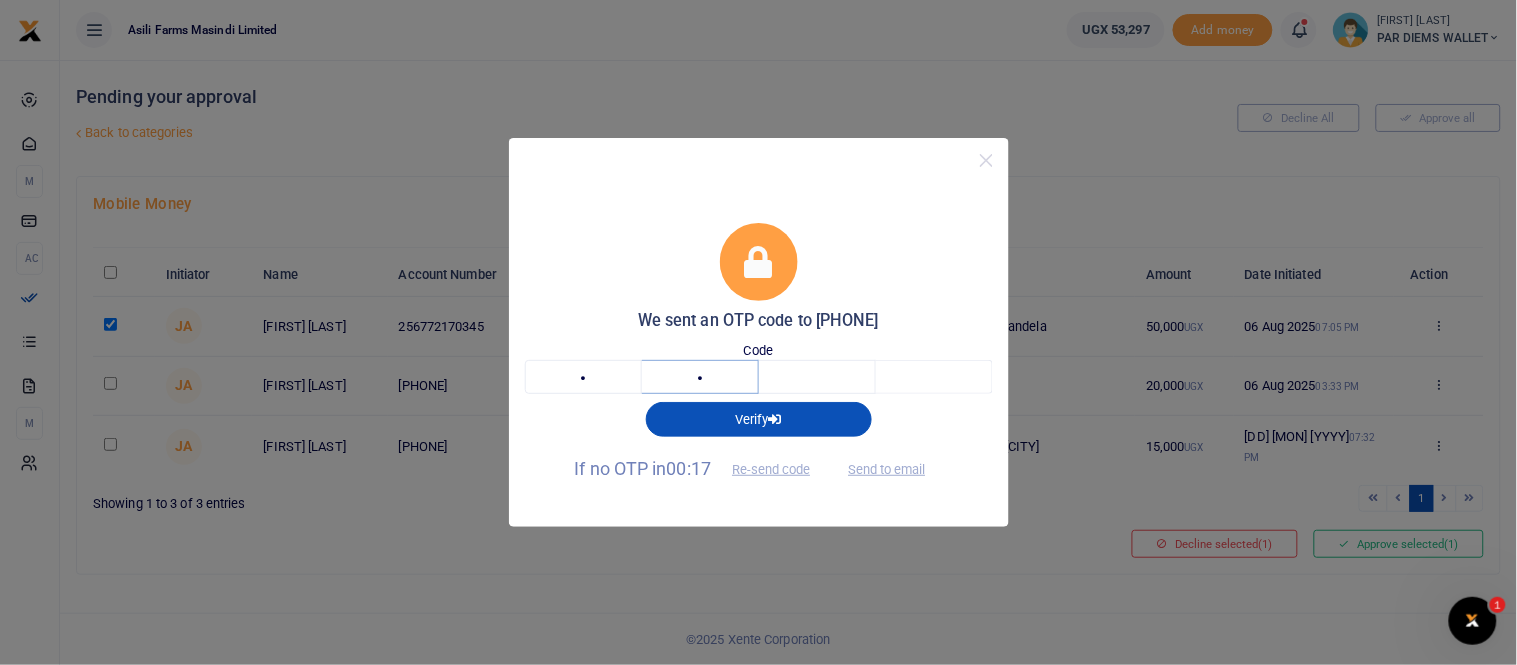 type on "6" 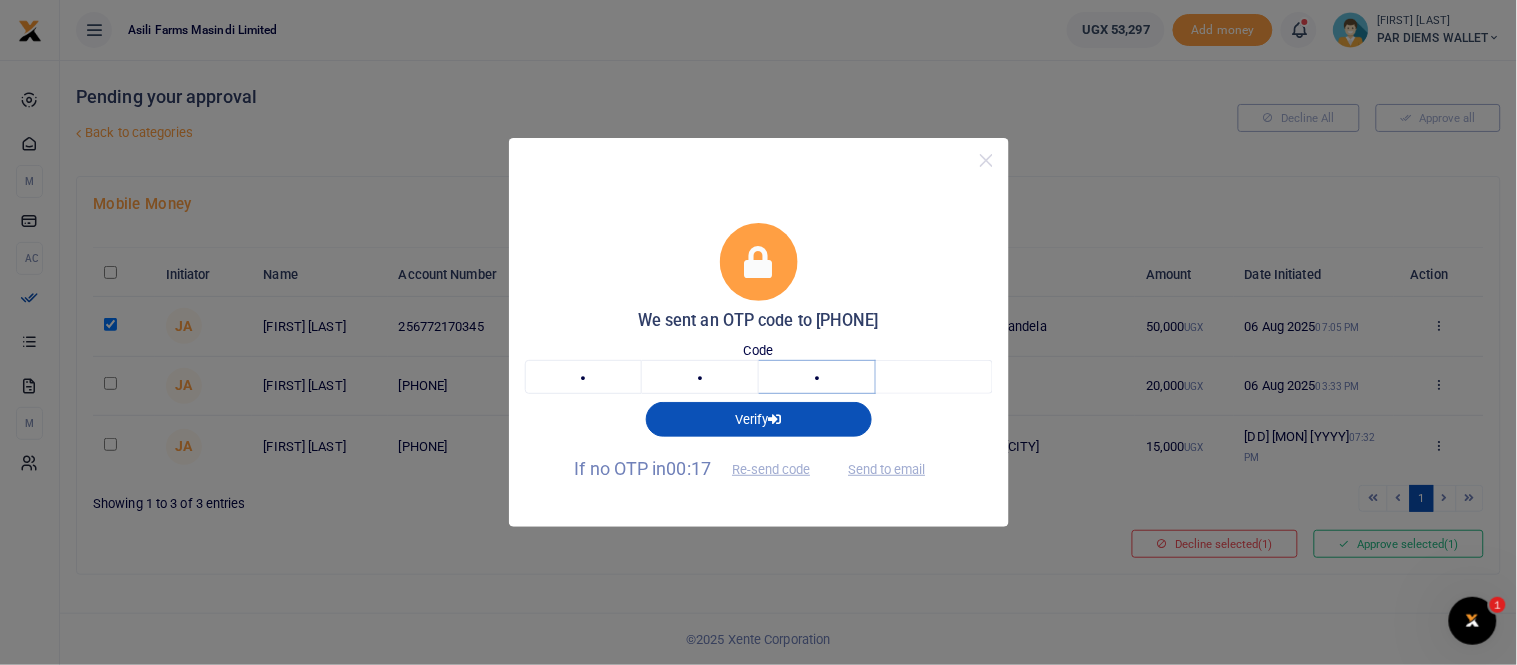 type on "7" 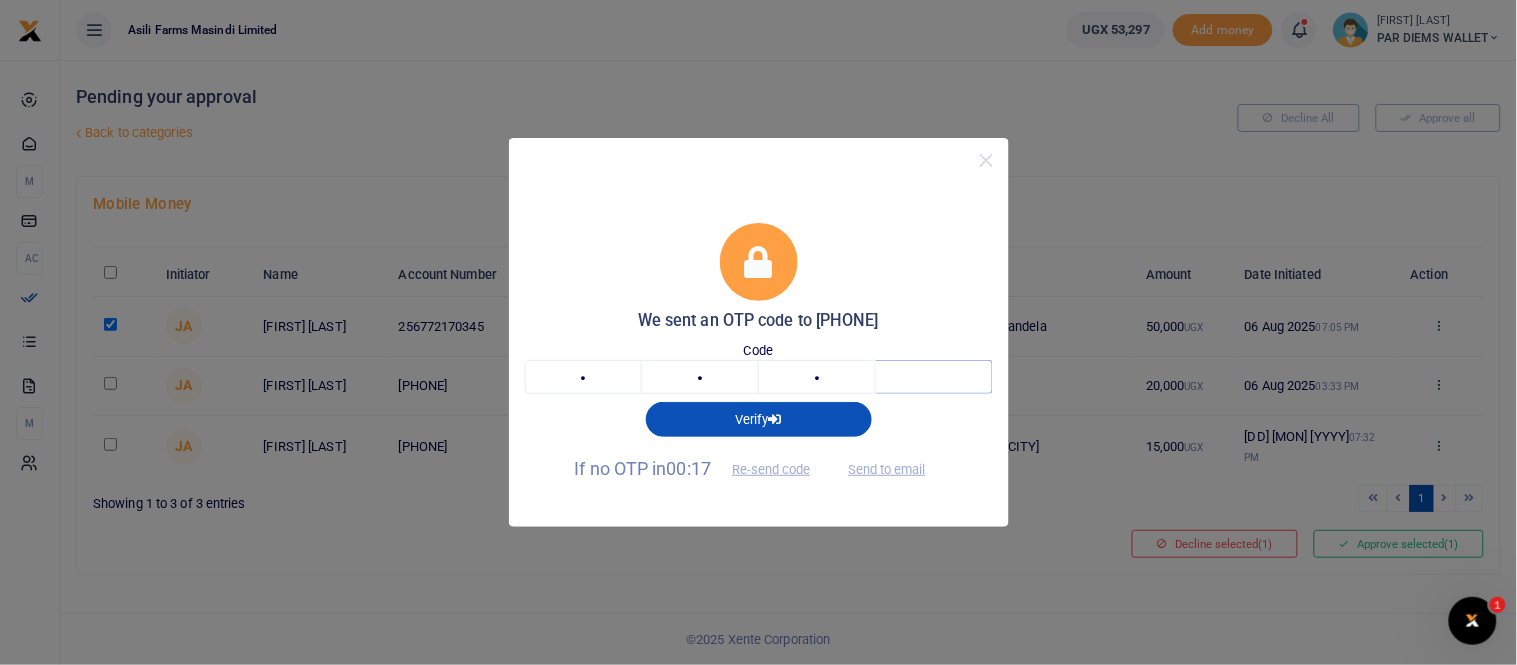 type on "7" 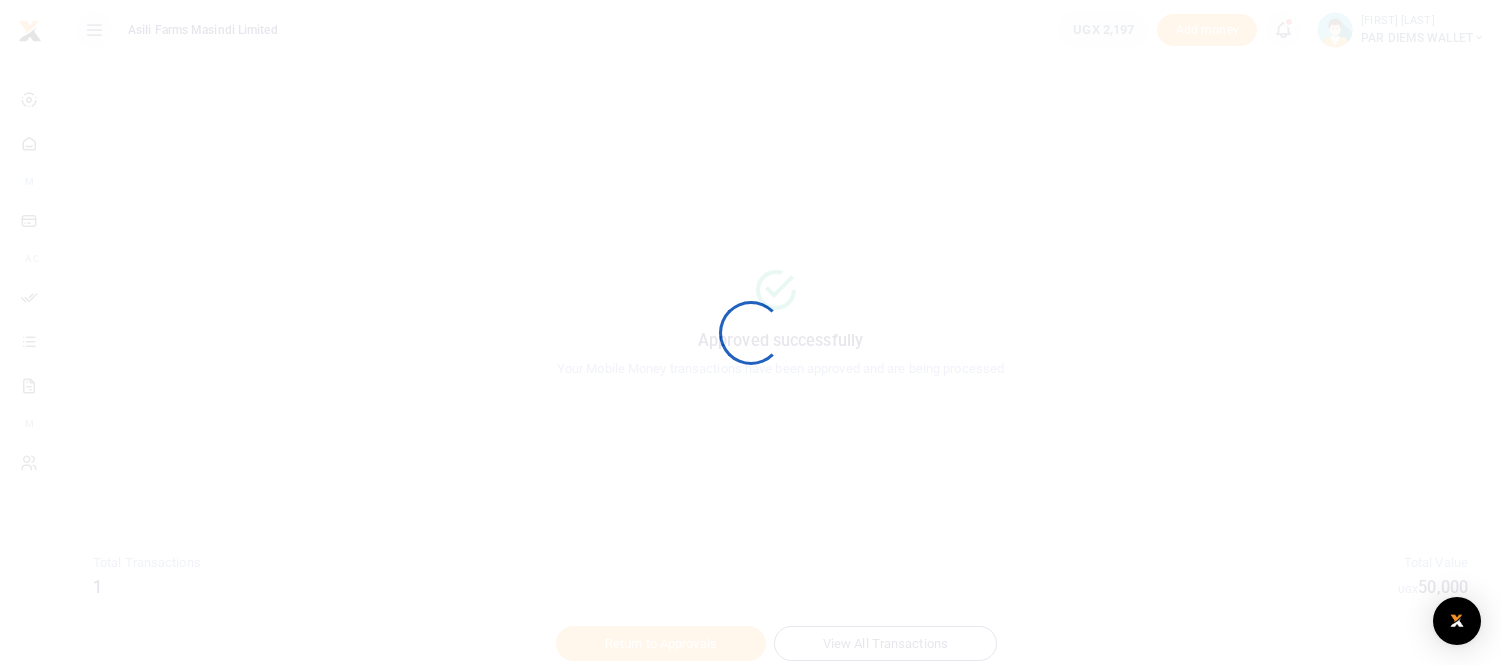 scroll, scrollTop: 0, scrollLeft: 0, axis: both 